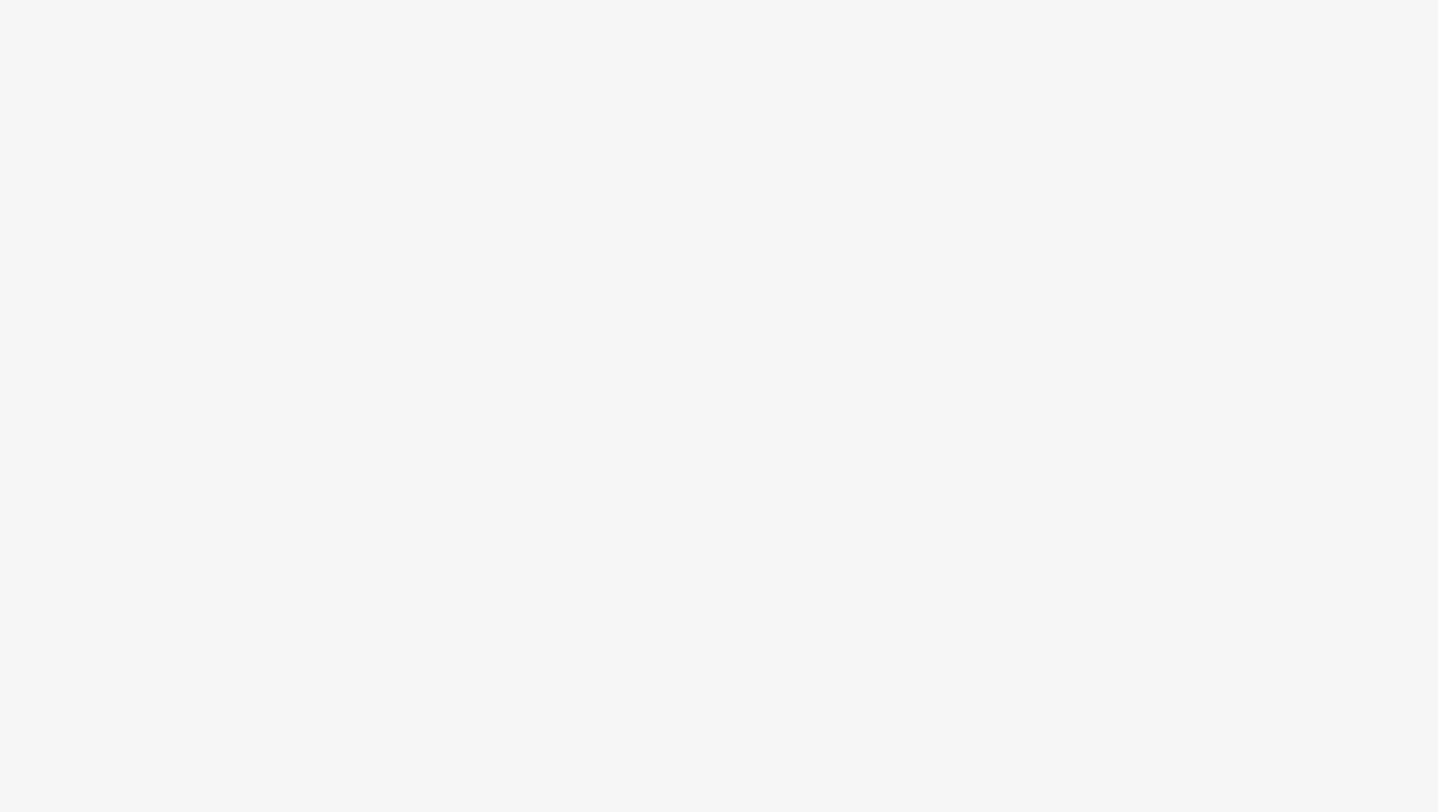 scroll, scrollTop: 0, scrollLeft: 0, axis: both 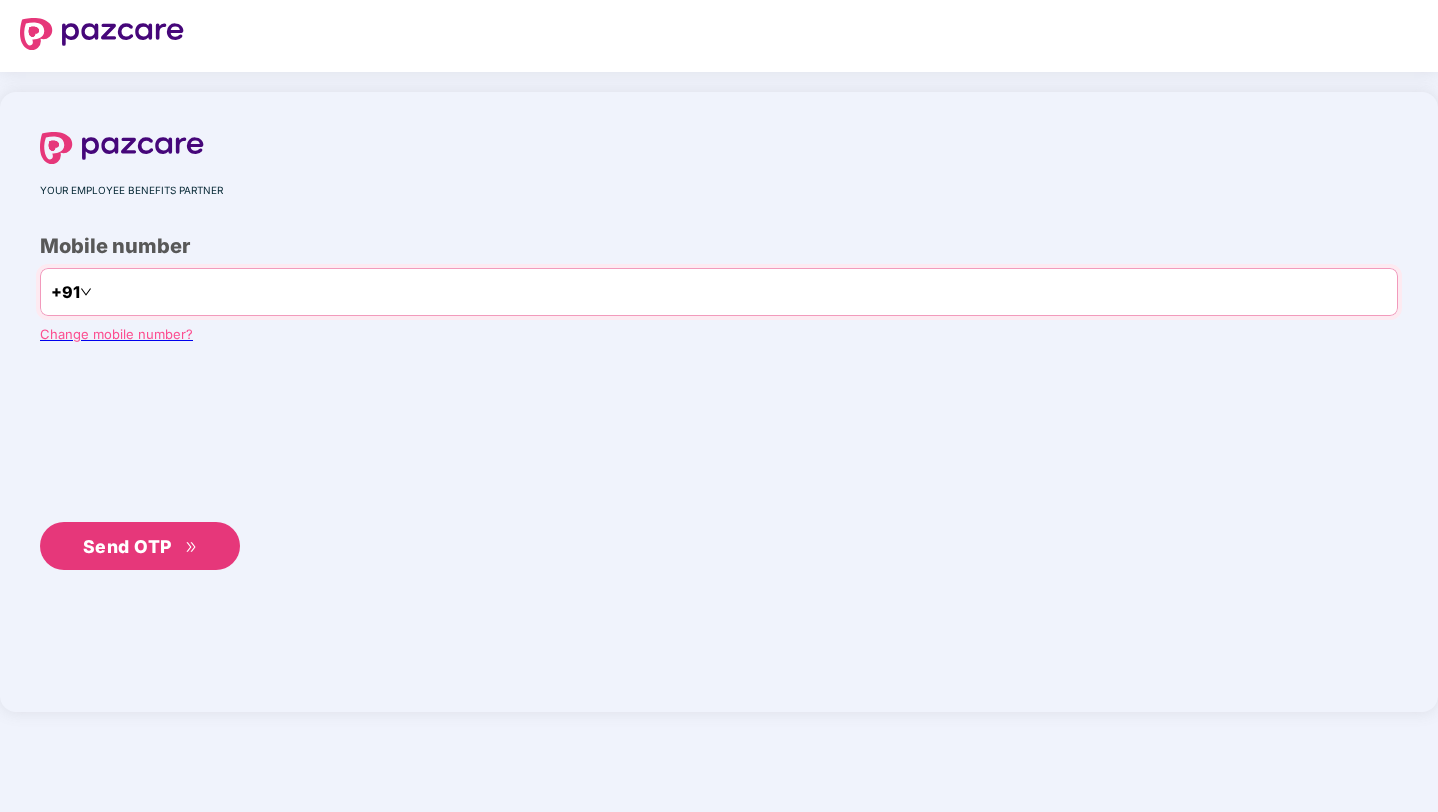 click at bounding box center [178, 292] 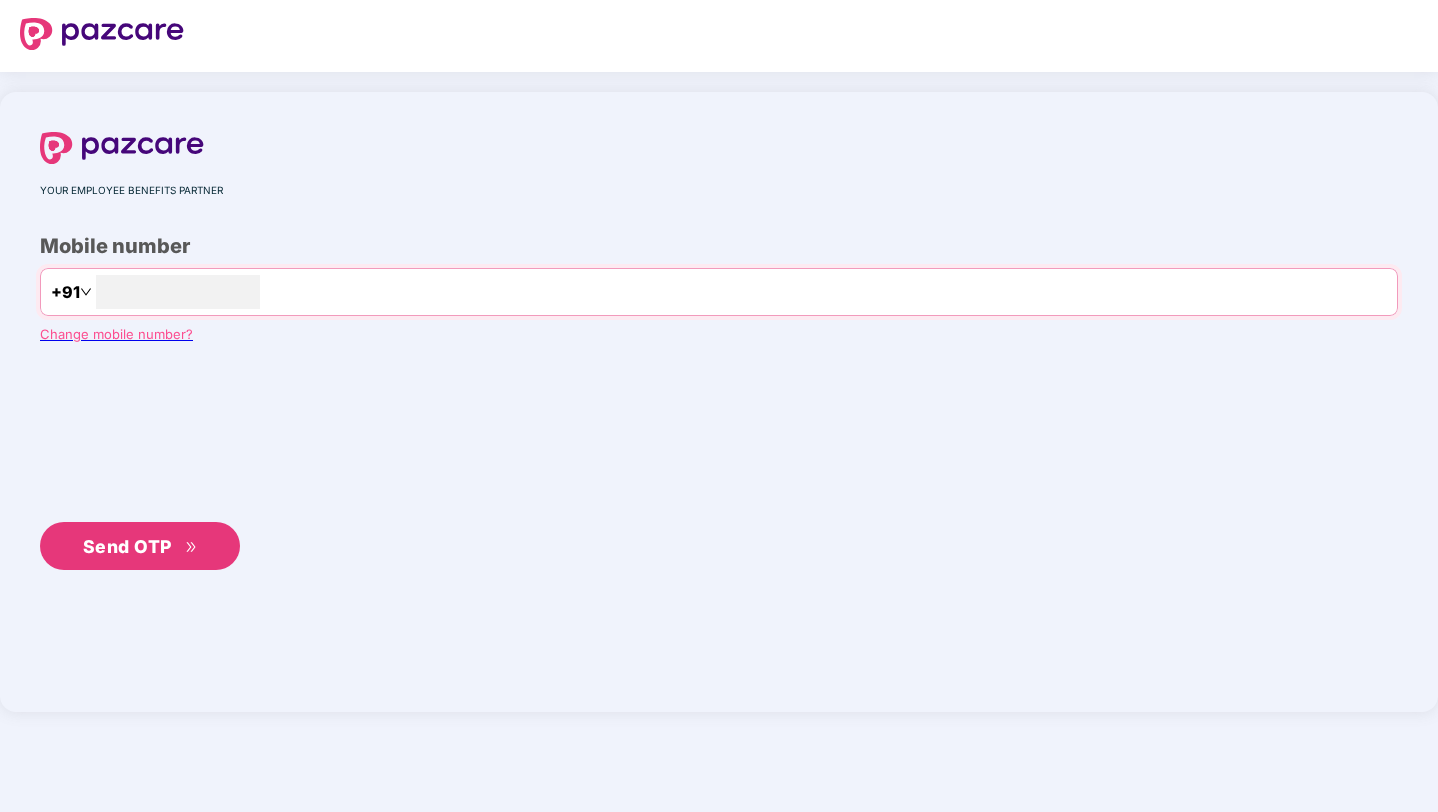 click on "Send OTP" at bounding box center (140, 546) 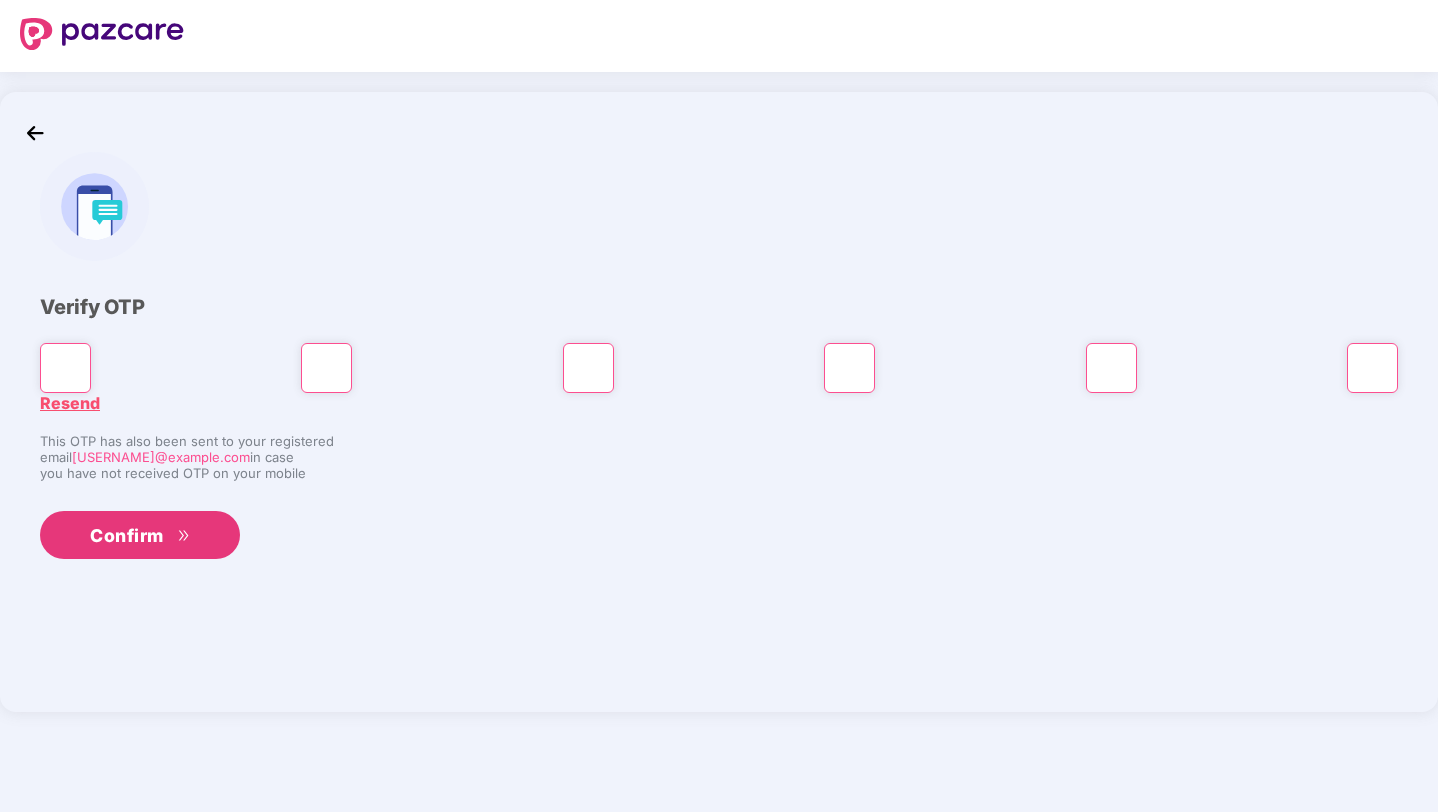 paste on "*" 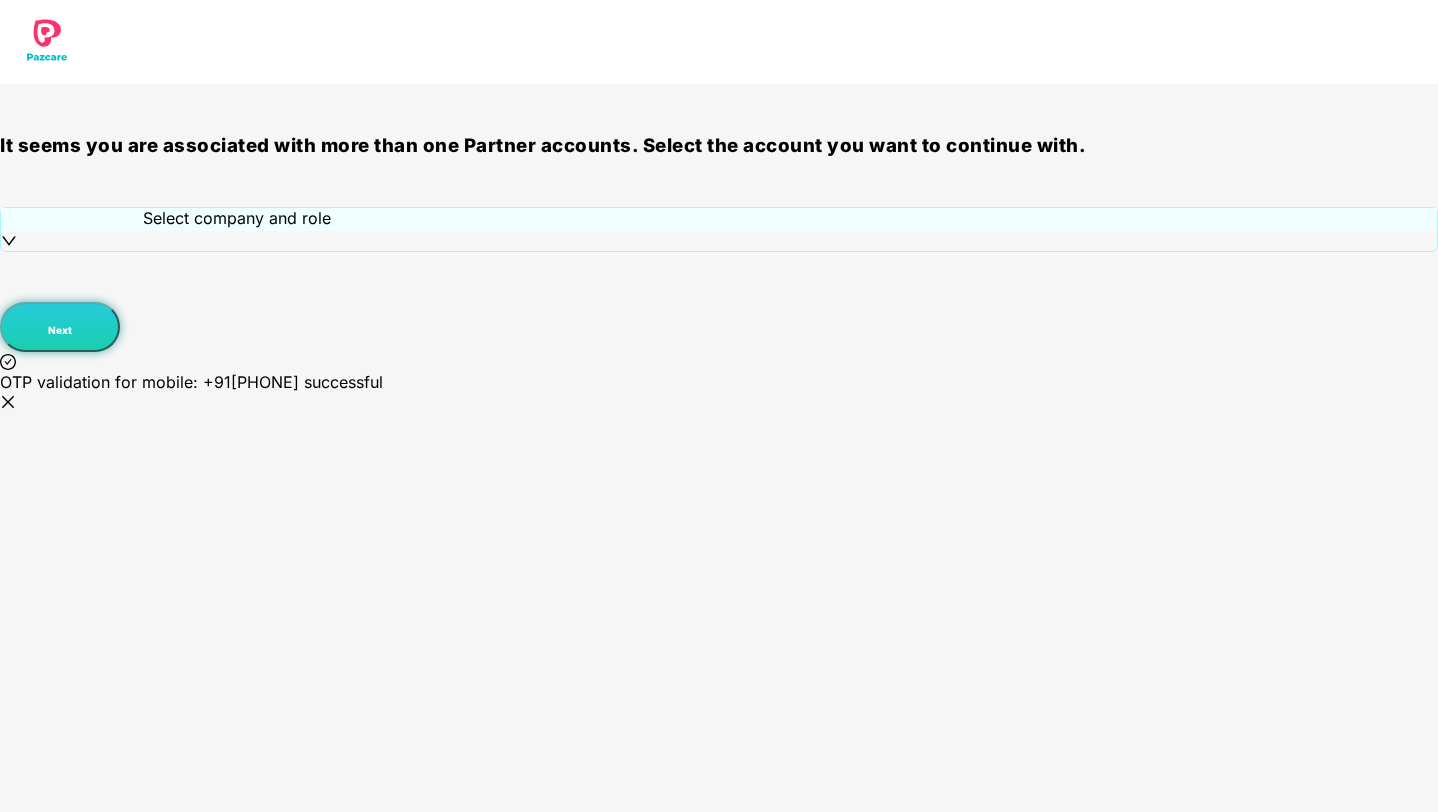 click on "Select company and role" at bounding box center [237, 218] 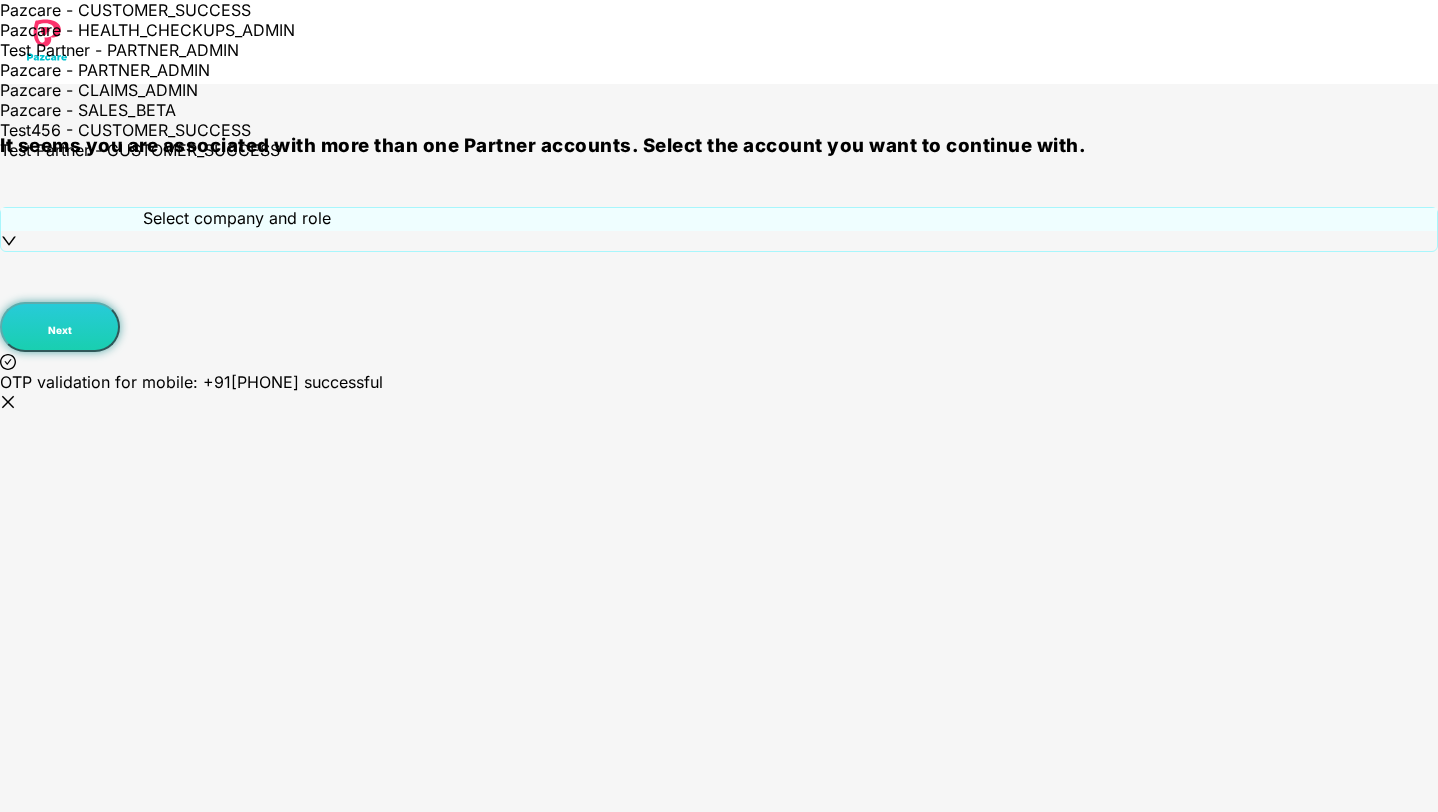 click on "Pazcare - PARTNER_ADMIN" at bounding box center [239, 70] 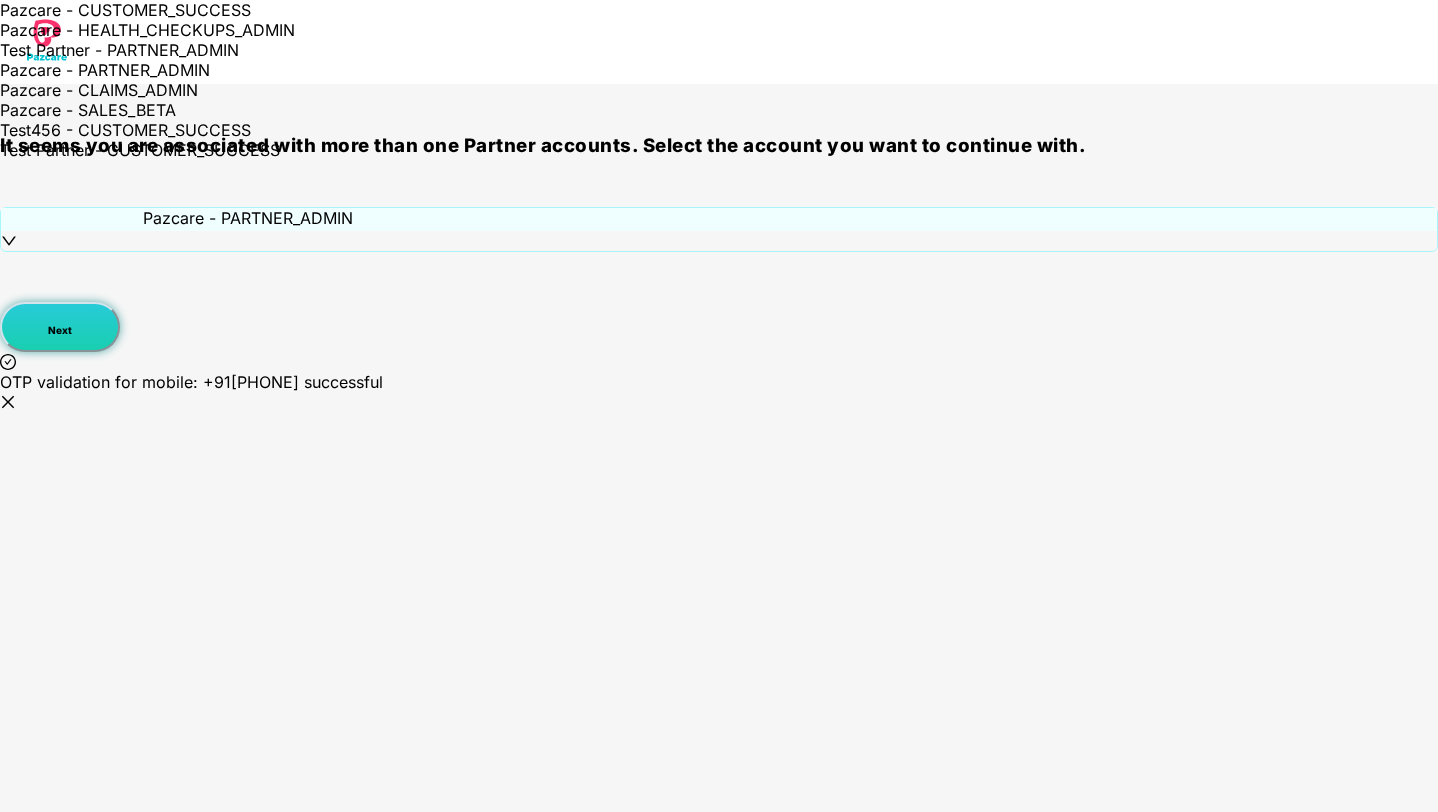 click on "Next" at bounding box center (60, 327) 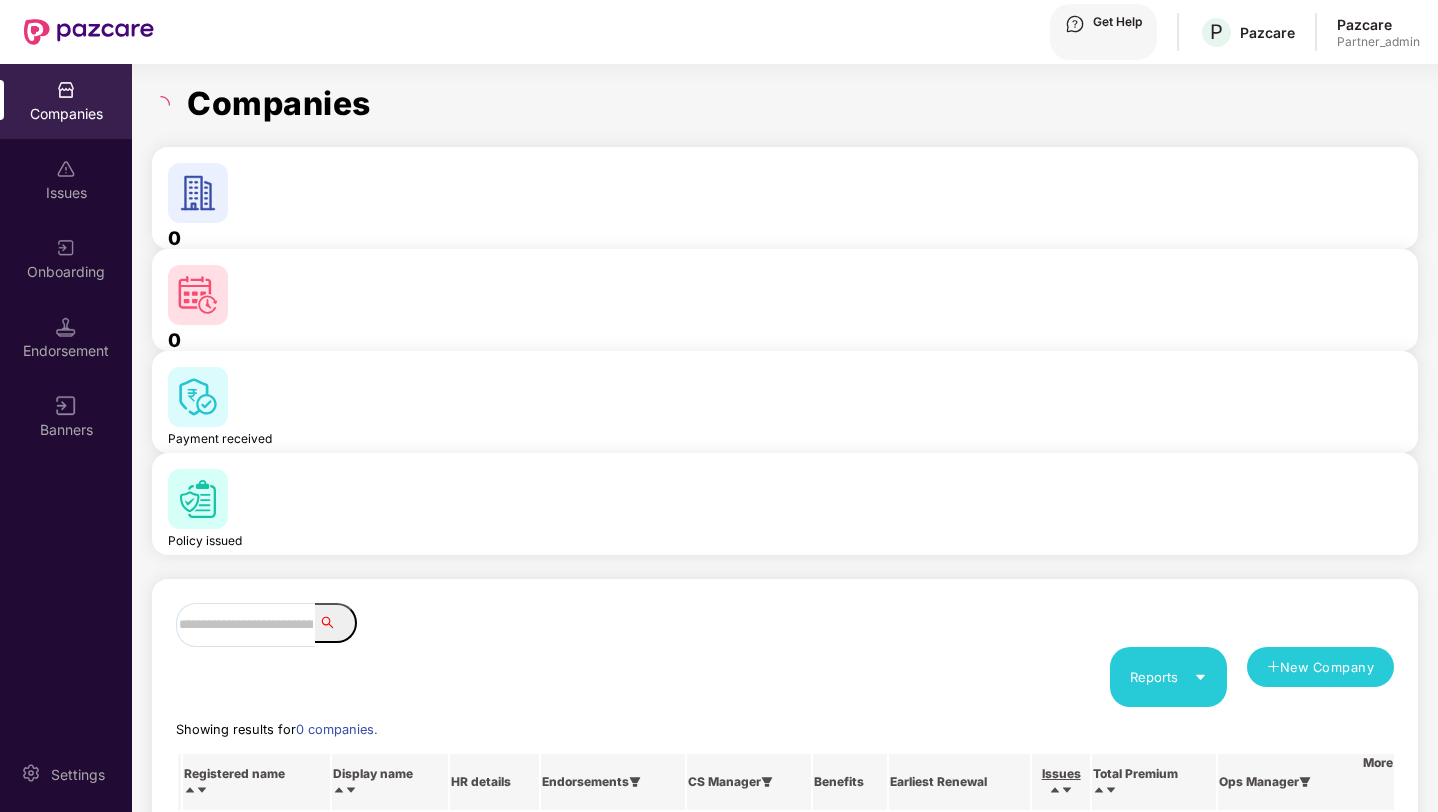 click at bounding box center [245, 625] 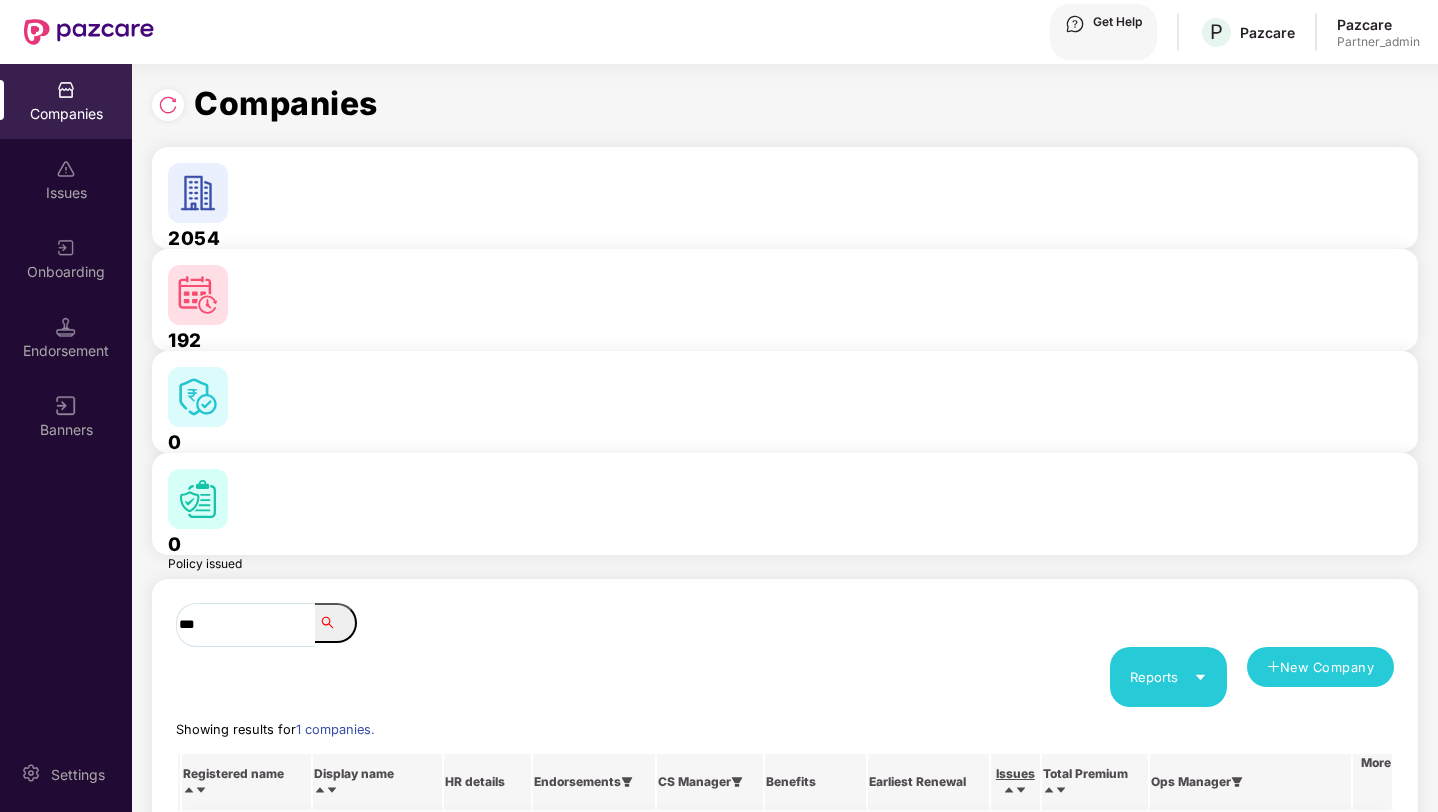 type on "***" 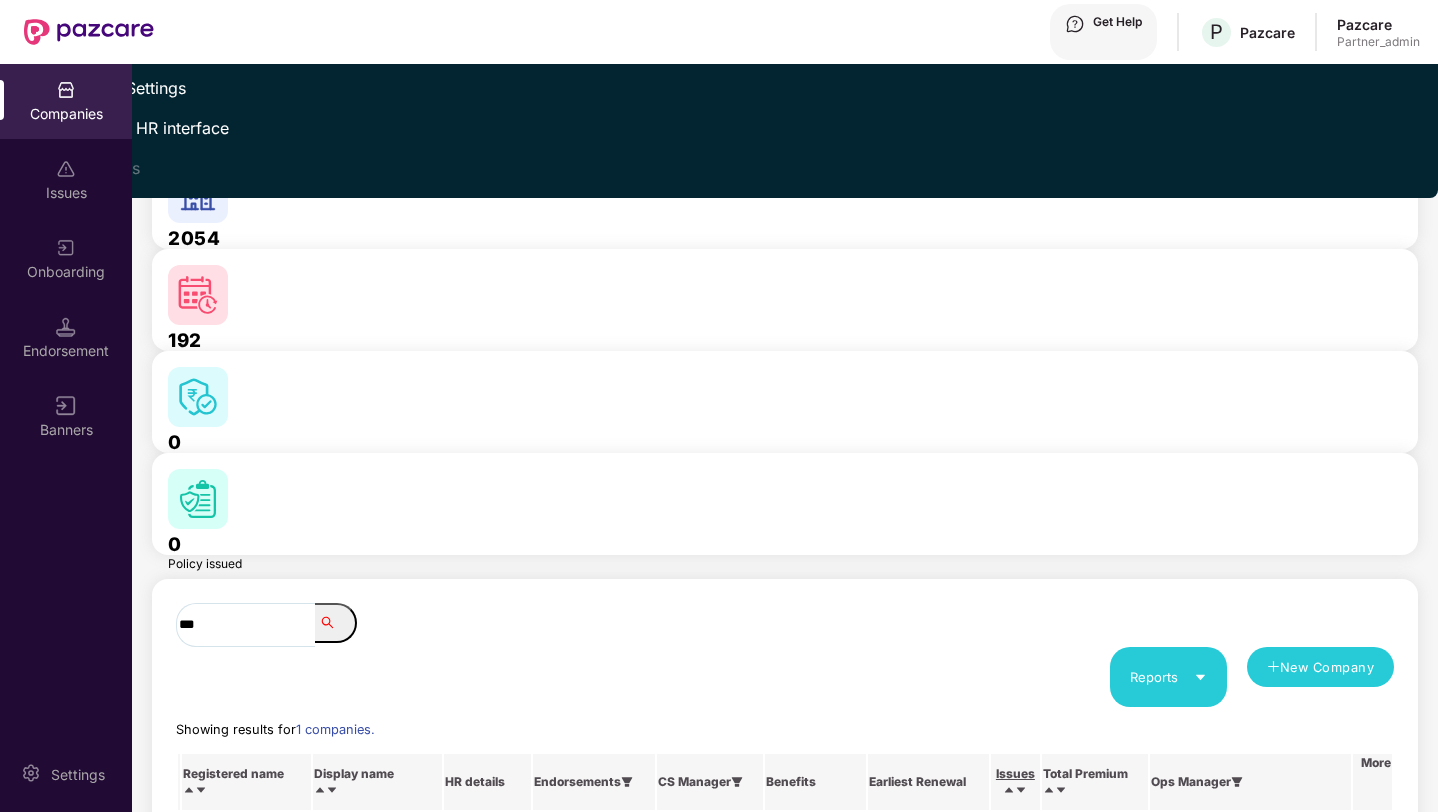click on "Switch to HR interface" at bounding box center [127, 128] 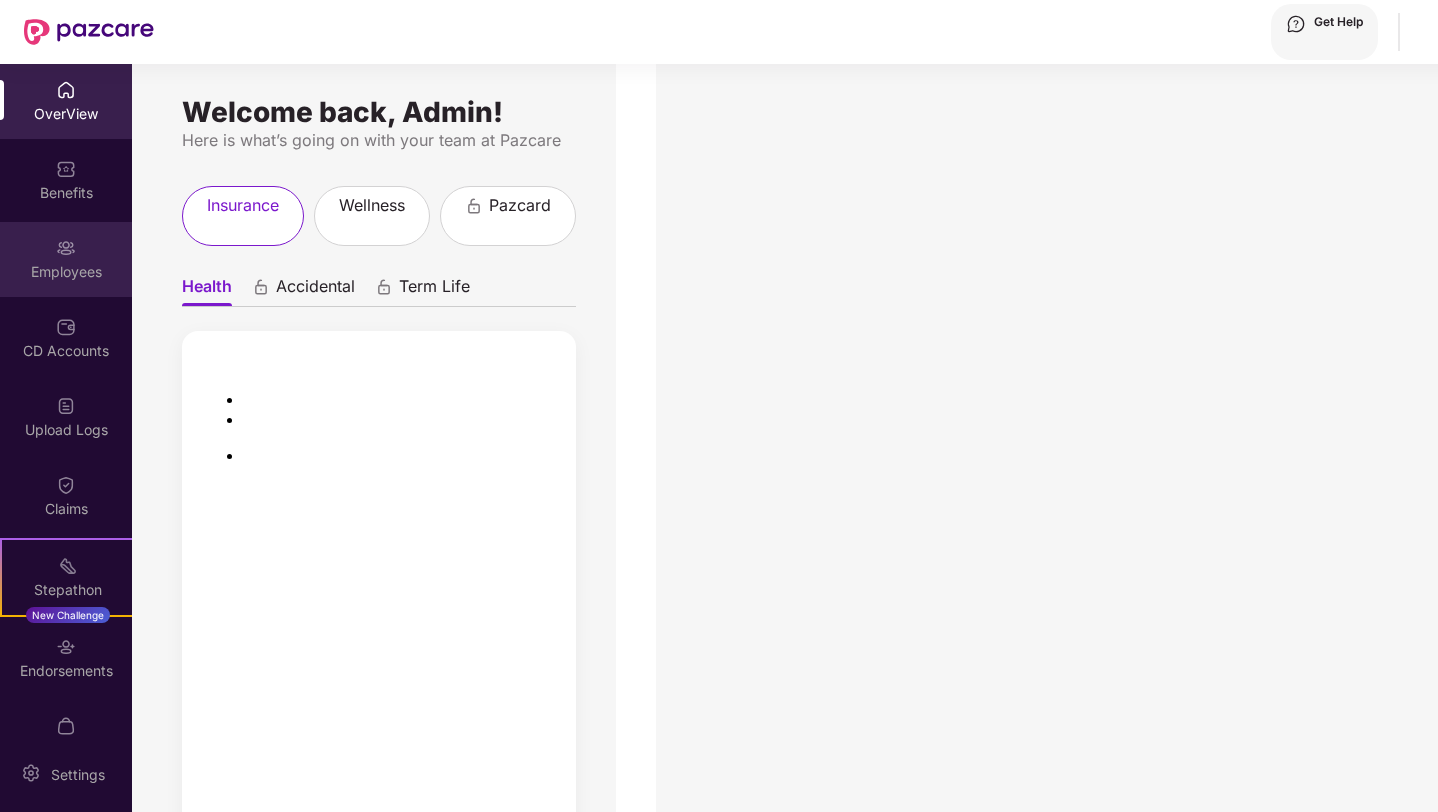 click on "Employees" at bounding box center (66, 114) 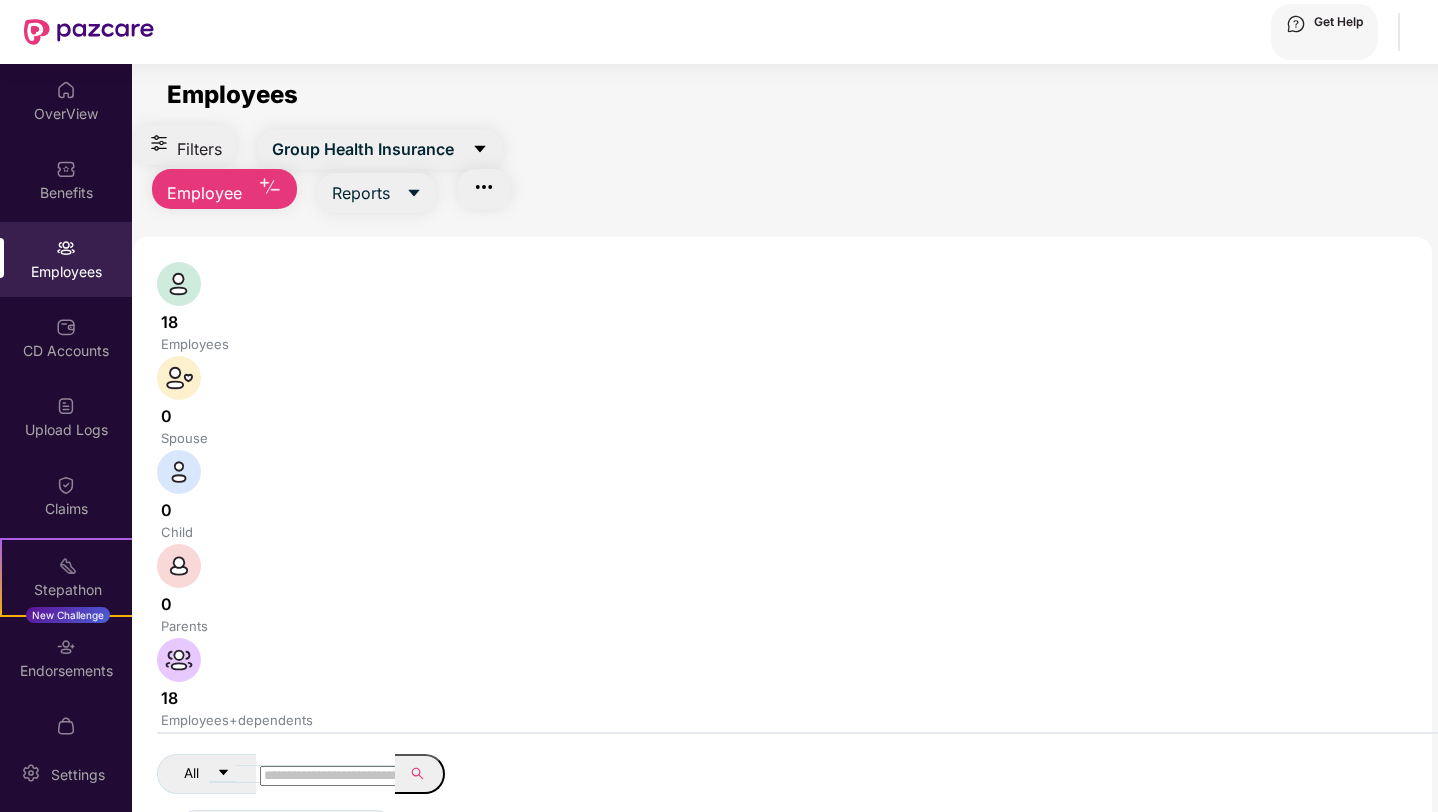 click on "Employee" at bounding box center (363, 149) 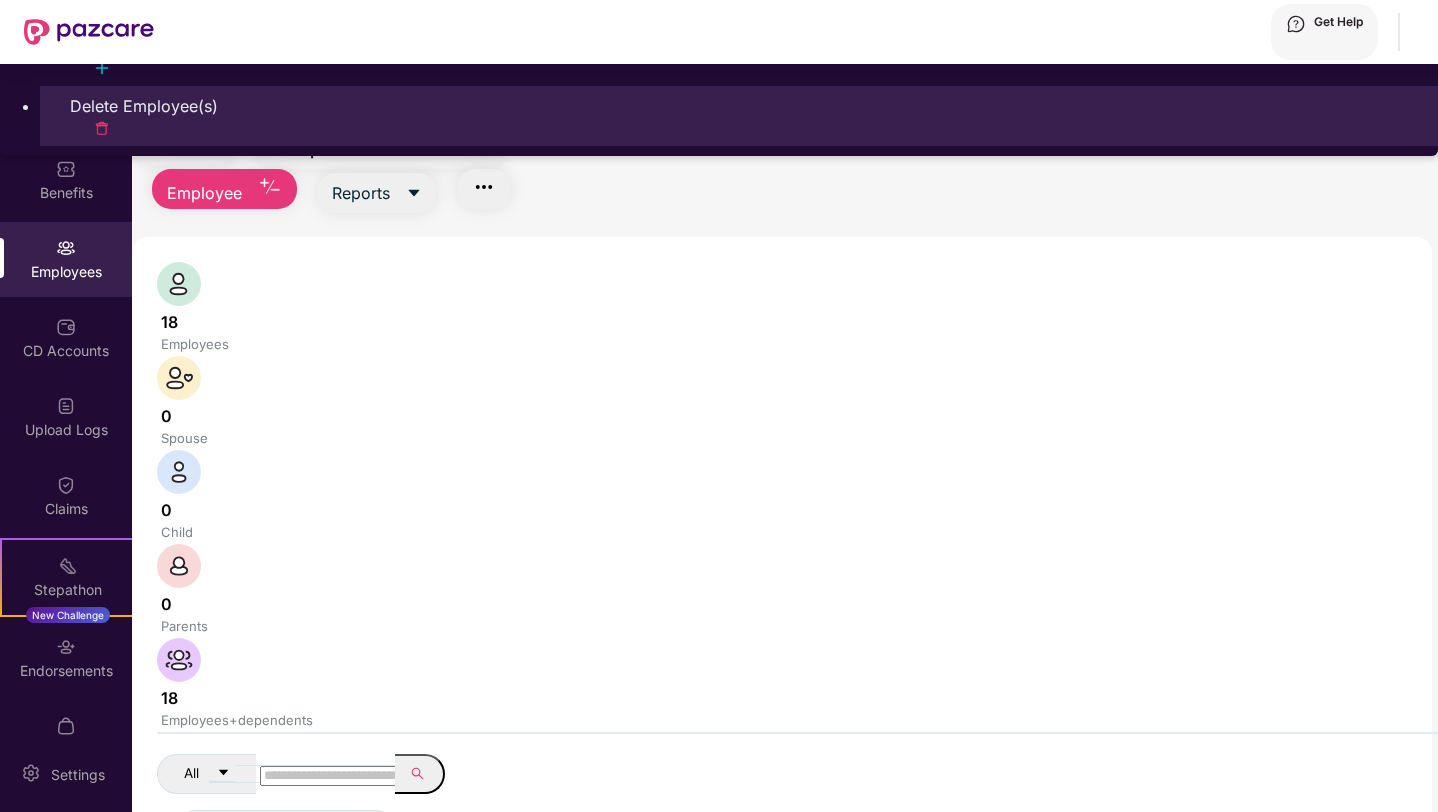 click on "Delete Employee(s)" at bounding box center [739, 106] 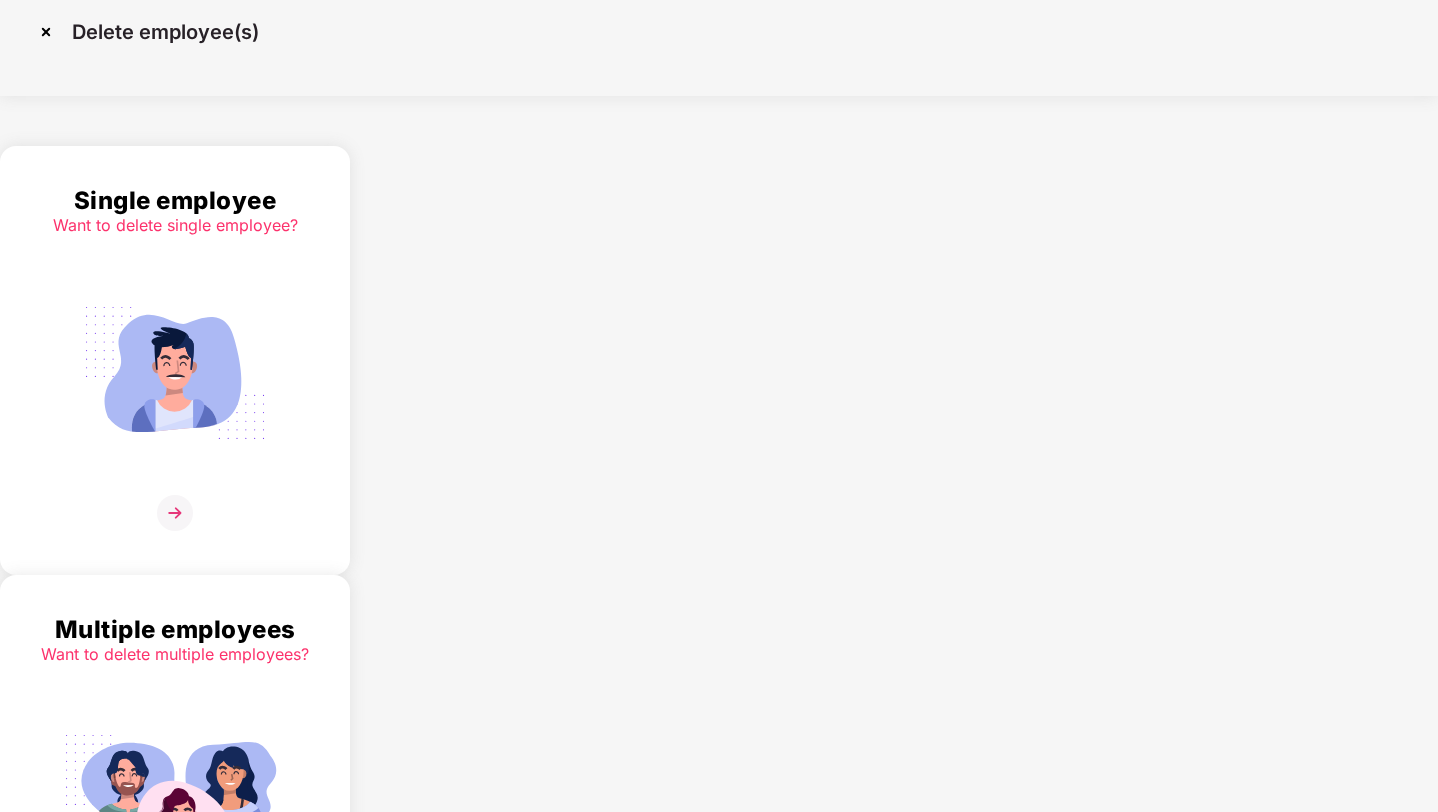 click at bounding box center [175, 513] 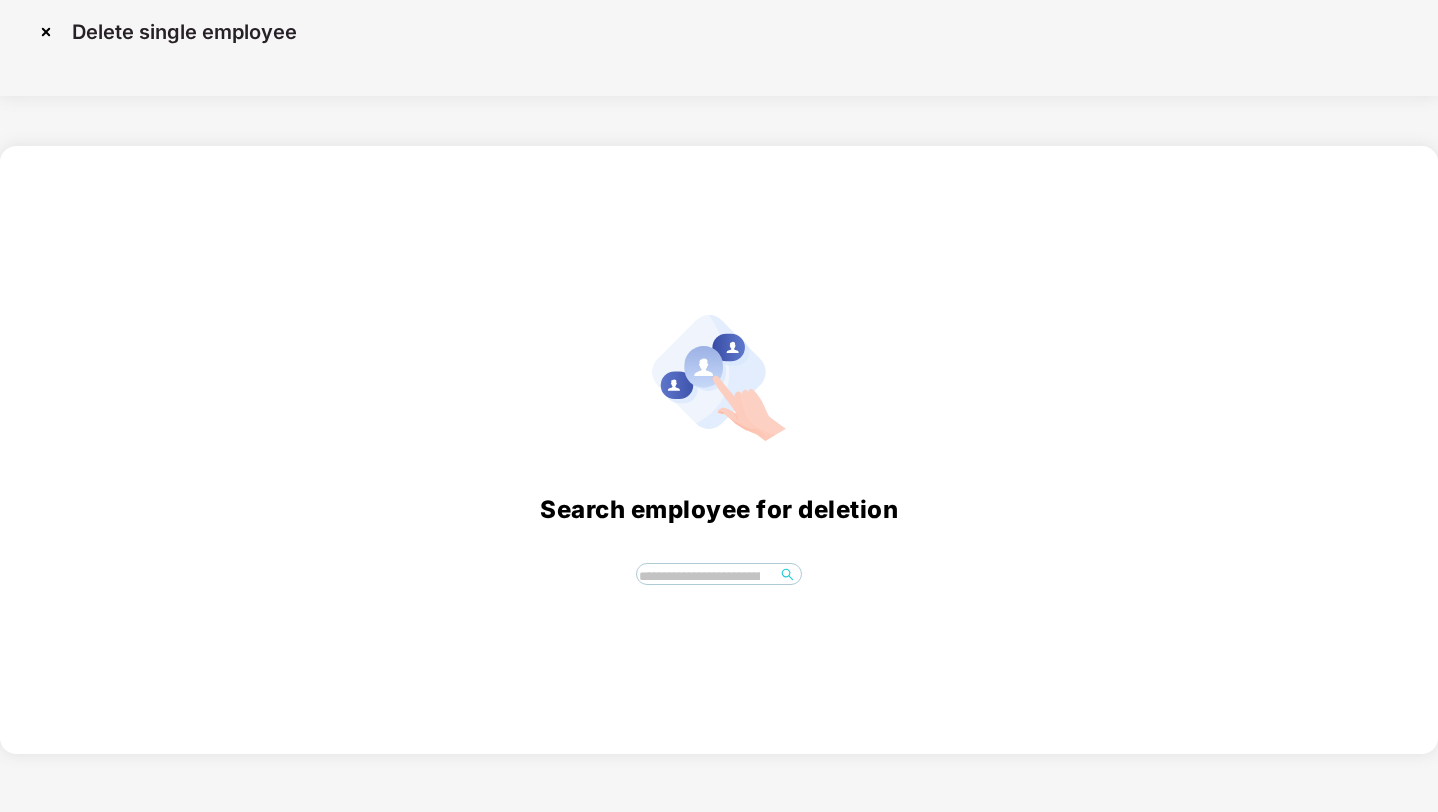 click at bounding box center (706, 577) 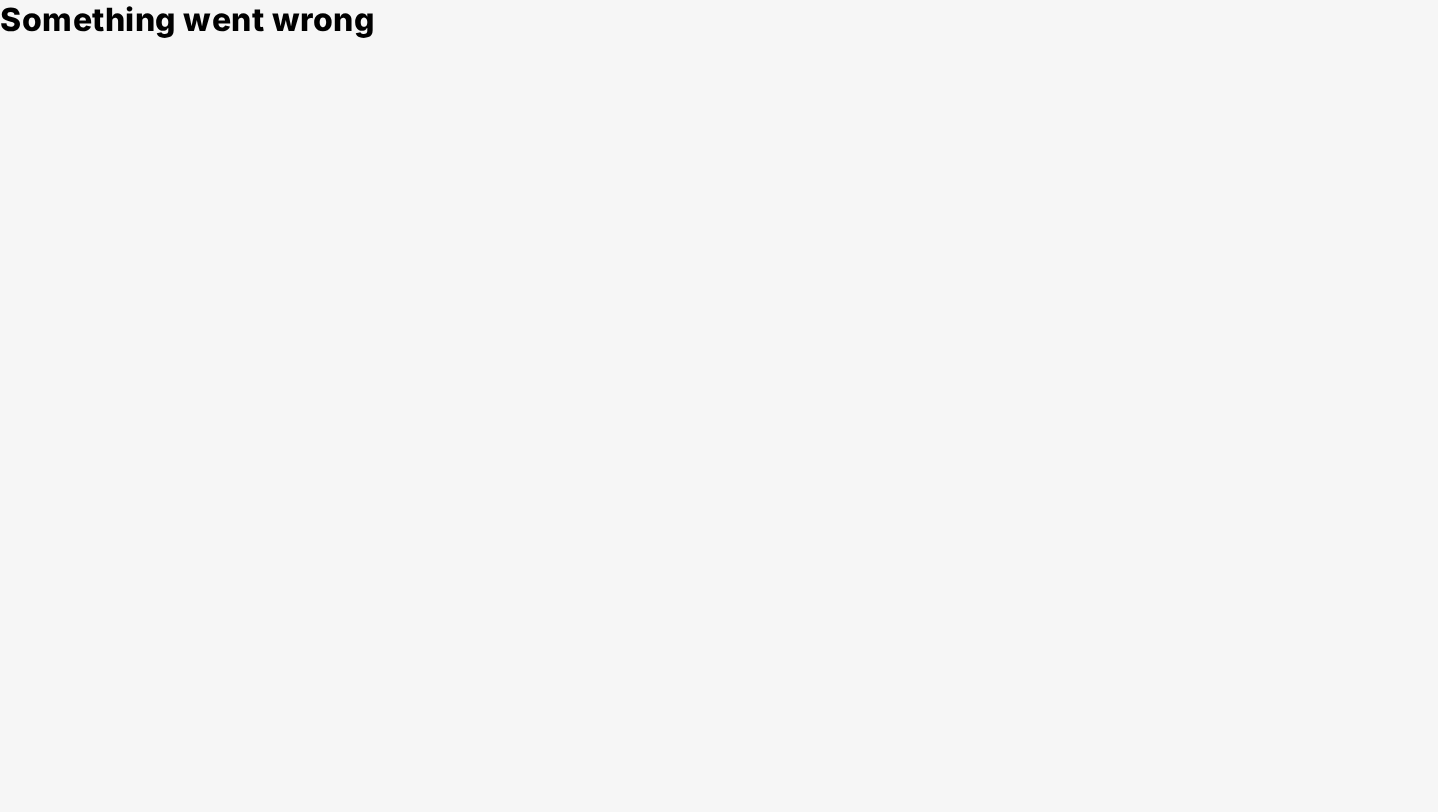 scroll, scrollTop: 0, scrollLeft: 0, axis: both 